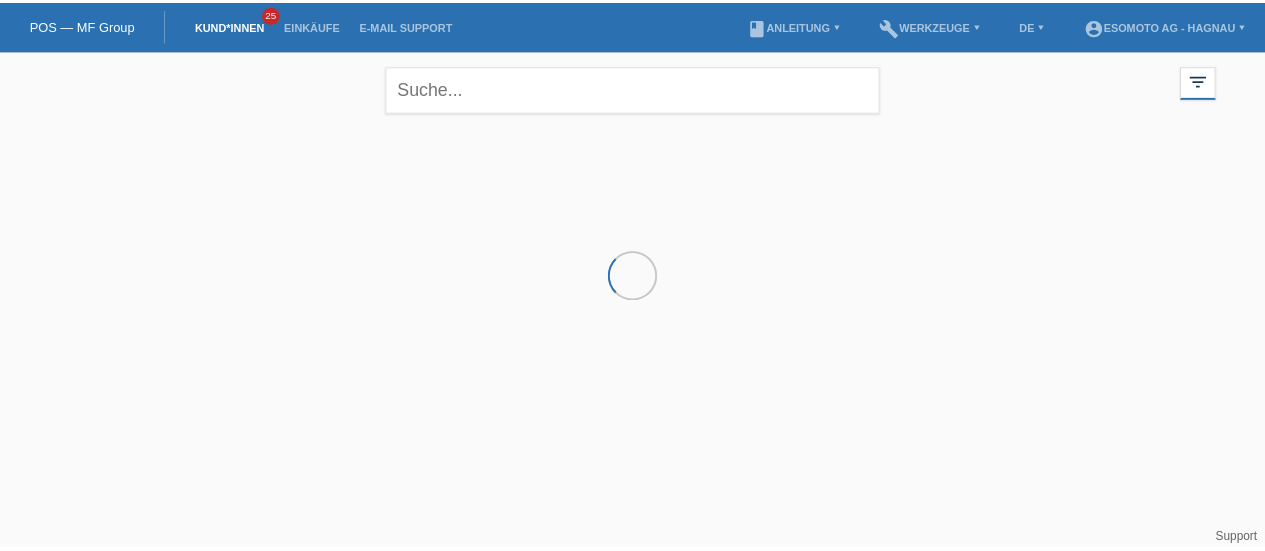 scroll, scrollTop: 0, scrollLeft: 0, axis: both 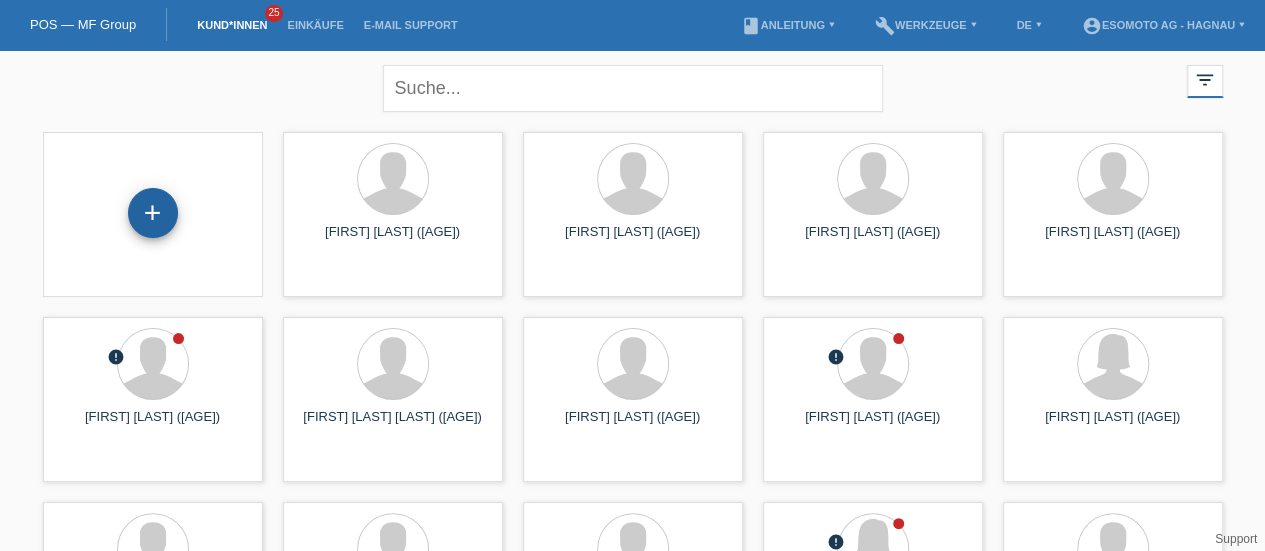 click on "+" at bounding box center [153, 213] 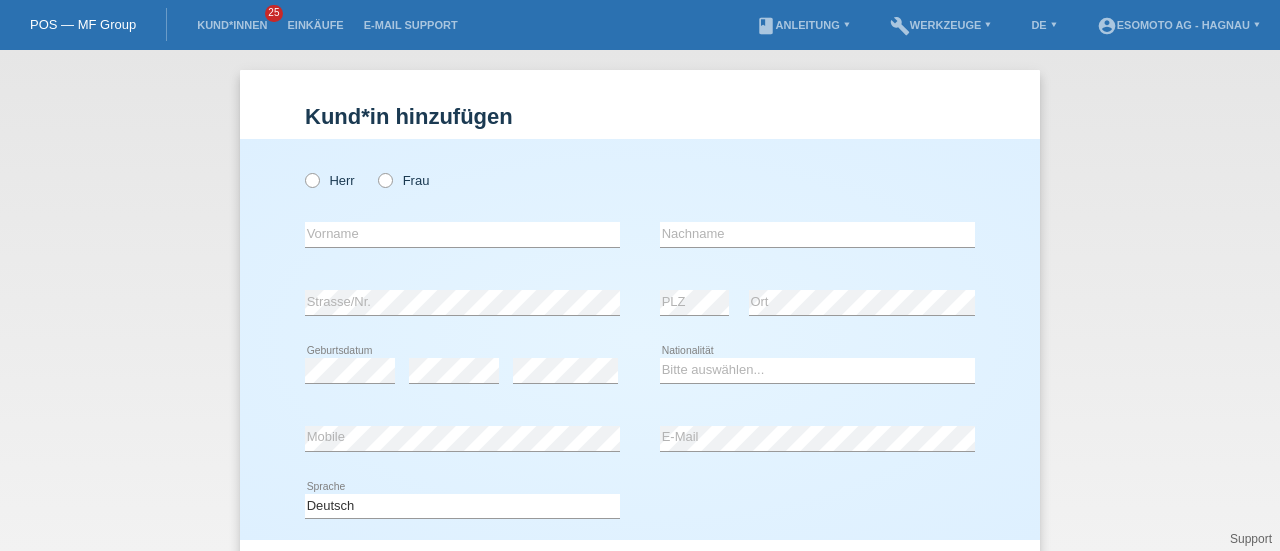 scroll, scrollTop: 0, scrollLeft: 0, axis: both 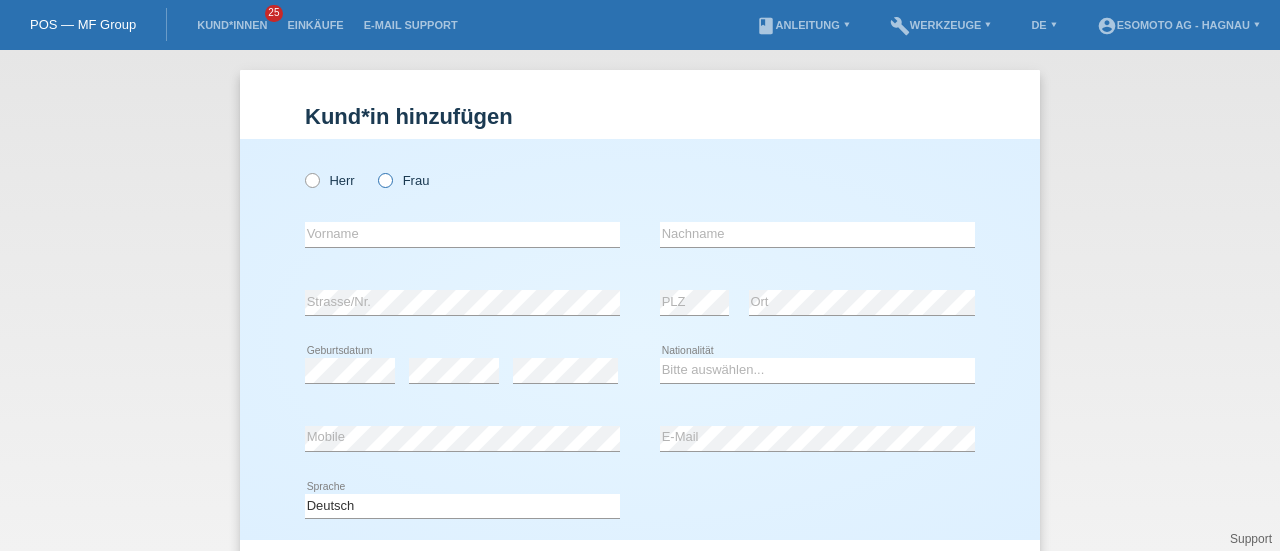 click at bounding box center [375, 170] 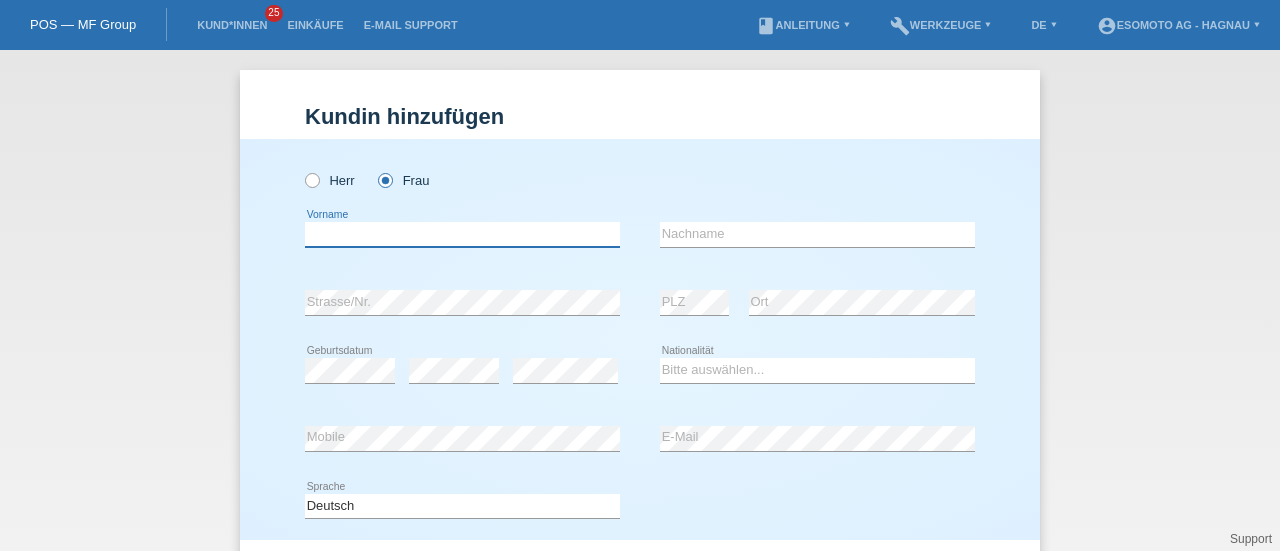 click at bounding box center (462, 234) 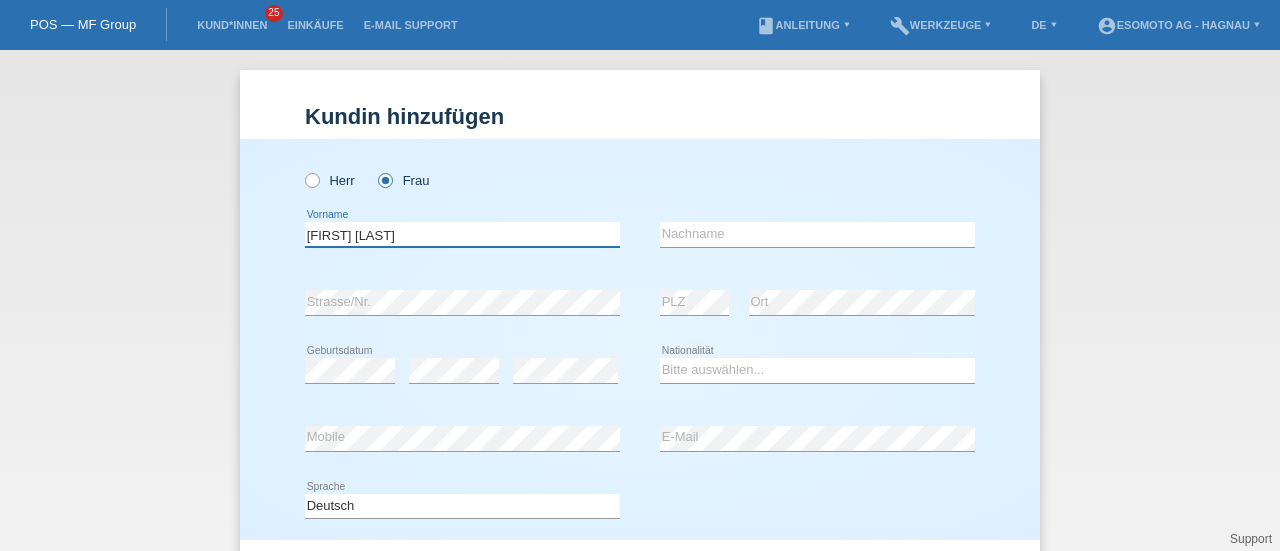 type on "Viviana Magda" 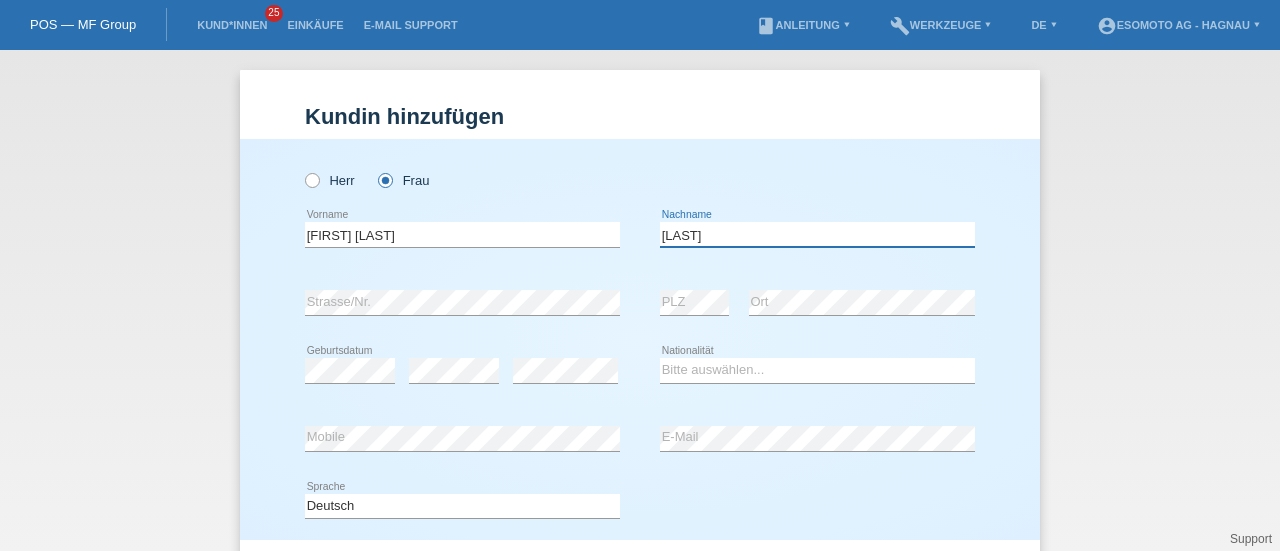 type on "Ribeiro Perreira Silva" 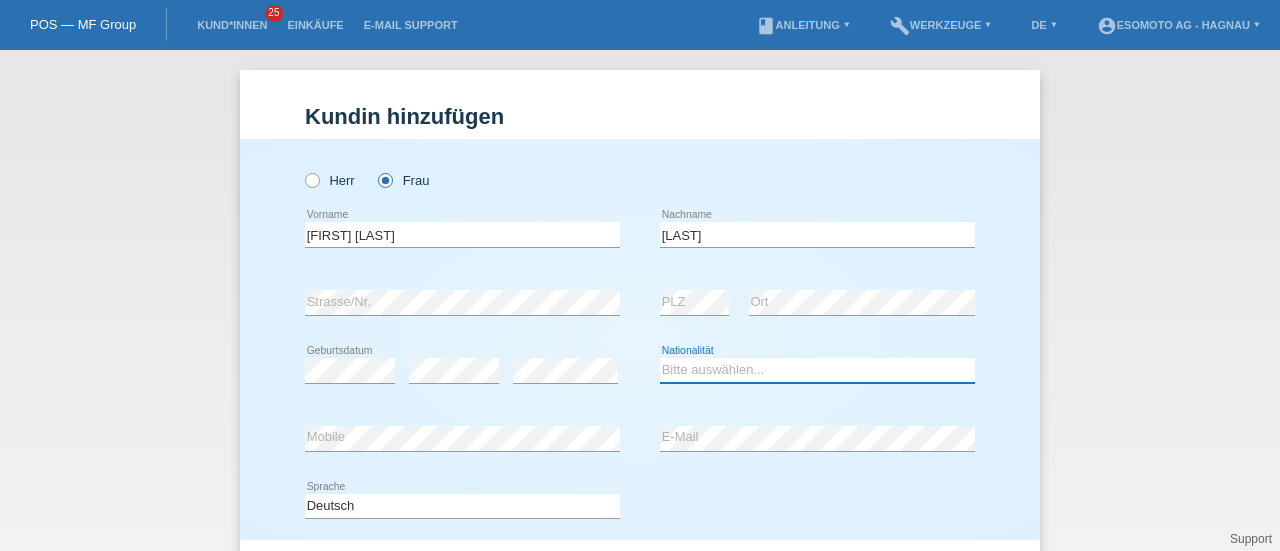 click on "Bitte auswählen...
Schweiz
Deutschland
Liechtenstein
Österreich
------------
Afghanistan
Ägypten
Åland
Albanien
Algerien" at bounding box center [817, 370] 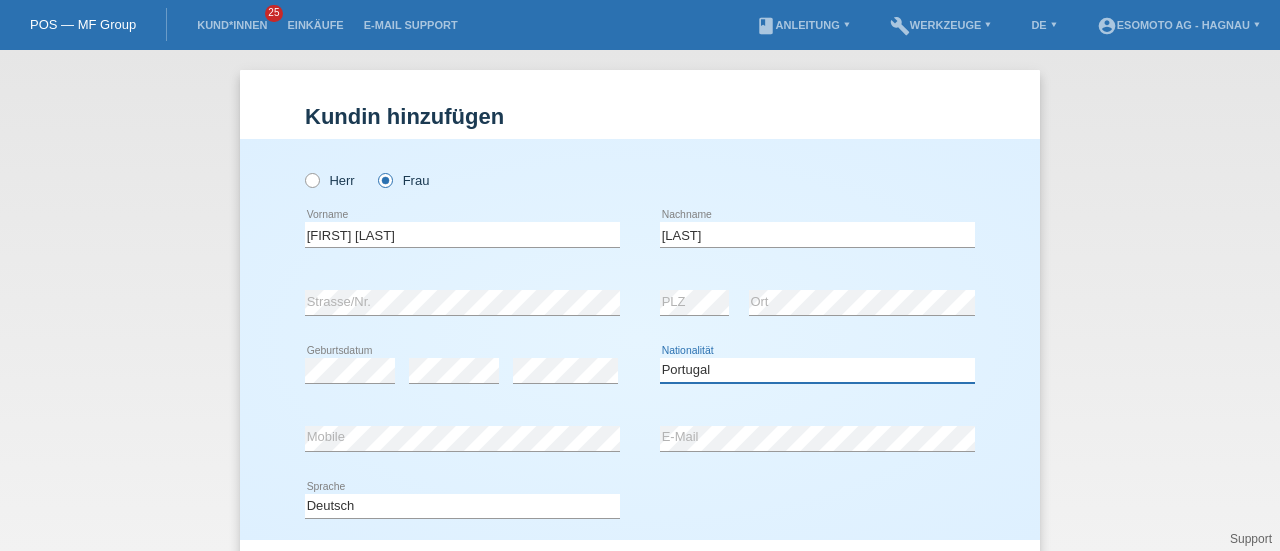click on "Bitte auswählen...
Schweiz
Deutschland
Liechtenstein
Österreich
------------
Afghanistan
Ägypten
Åland
Albanien
Algerien" at bounding box center (817, 370) 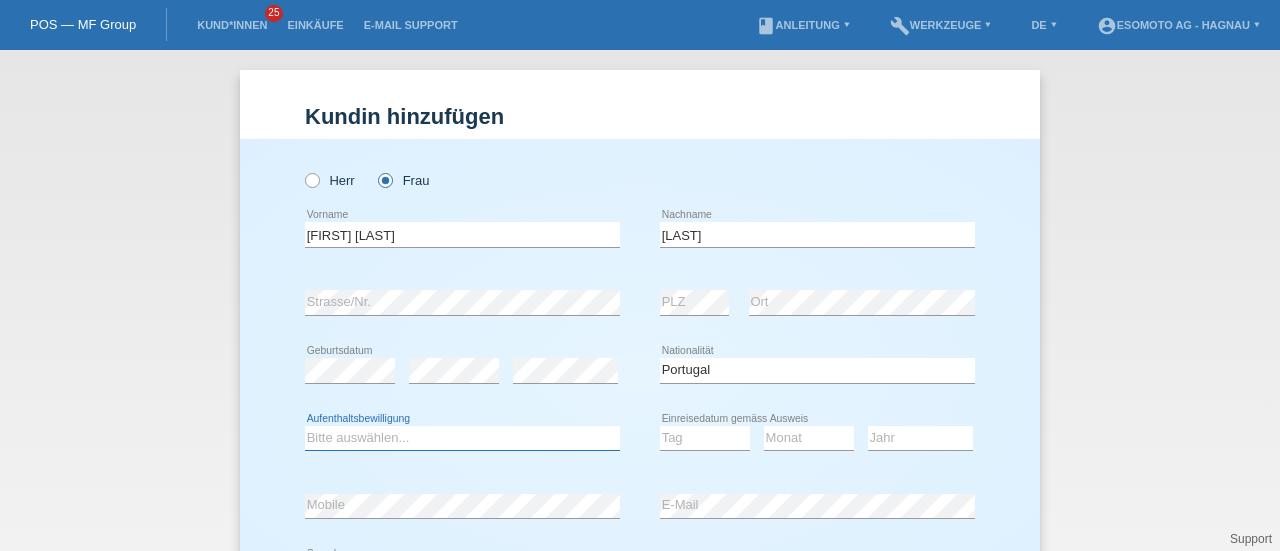 click on "Bitte auswählen...
C
B
B - Flüchtlingsstatus
Andere" at bounding box center [462, 438] 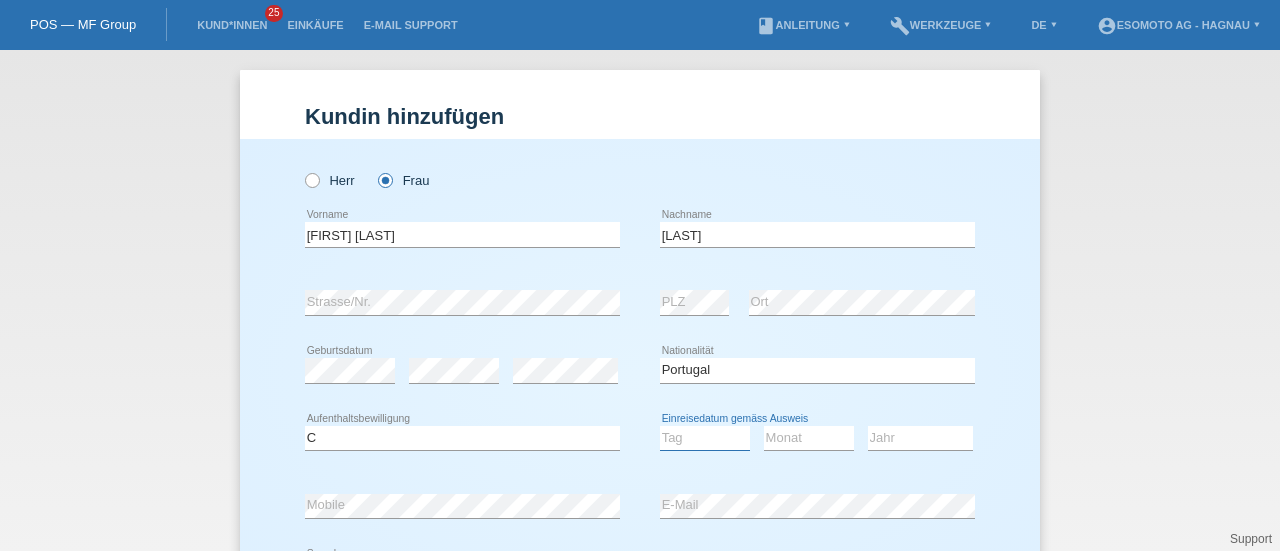 click on "Tag
01
02
03
04
05
06
07
08
09
10 11" at bounding box center [705, 438] 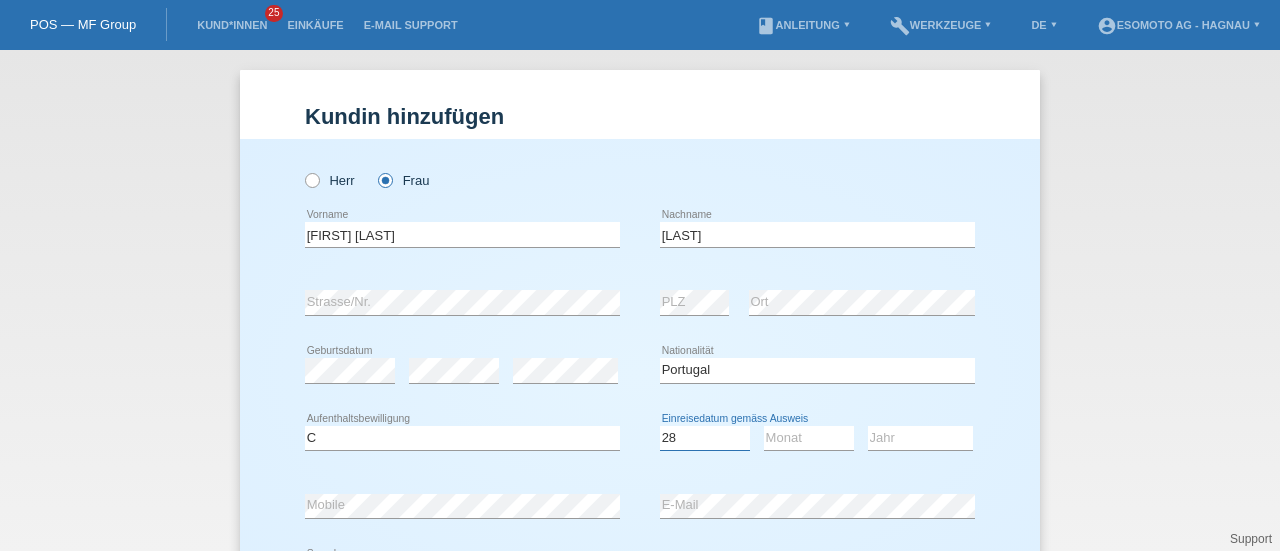 click on "Tag
01
02
03
04
05
06
07
08
09
10 11" at bounding box center [705, 438] 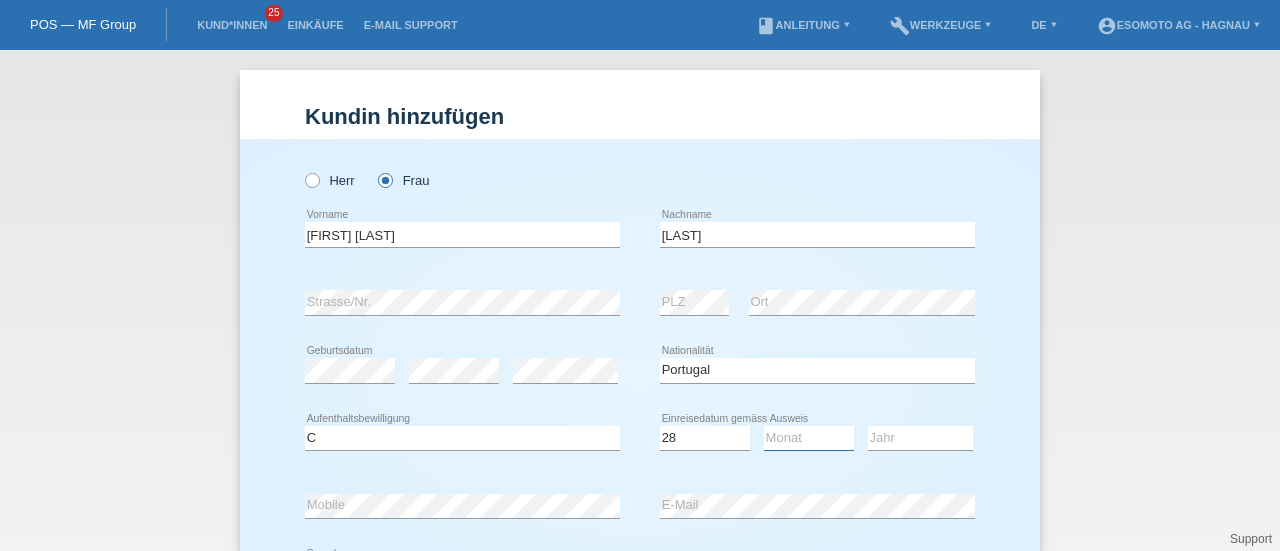 click on "Monat
01
02
03
04
05
06
07
08
09
10 11" at bounding box center (809, 438) 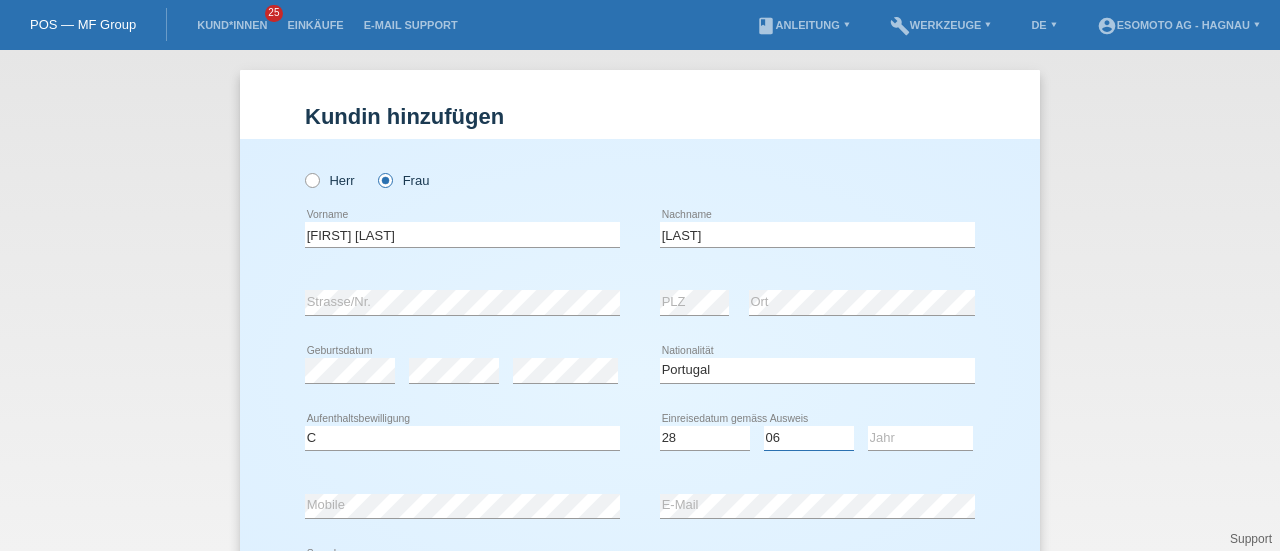 click on "Monat
01
02
03
04
05
06
07
08
09
10 11" at bounding box center (809, 438) 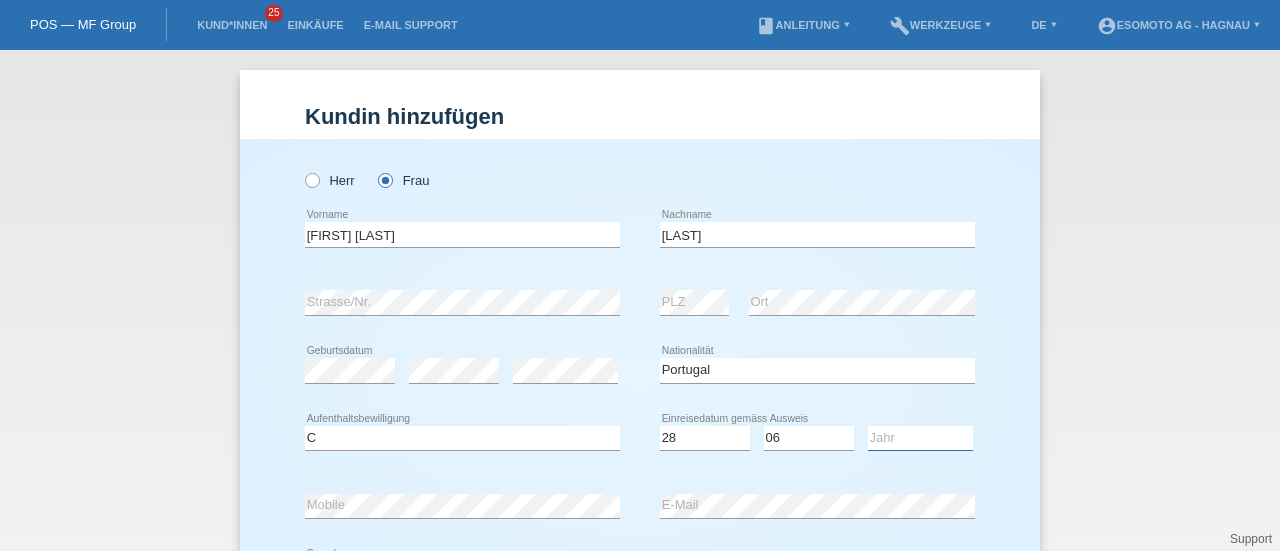 click on "Jahr
2025
2024
2023
2022
2021
2020
2019
2018
2017 2016 2015 2014 2013 2012 2011 2010 2009 2008 2007 2006 2005 2004 2003 2002 2001" at bounding box center [920, 438] 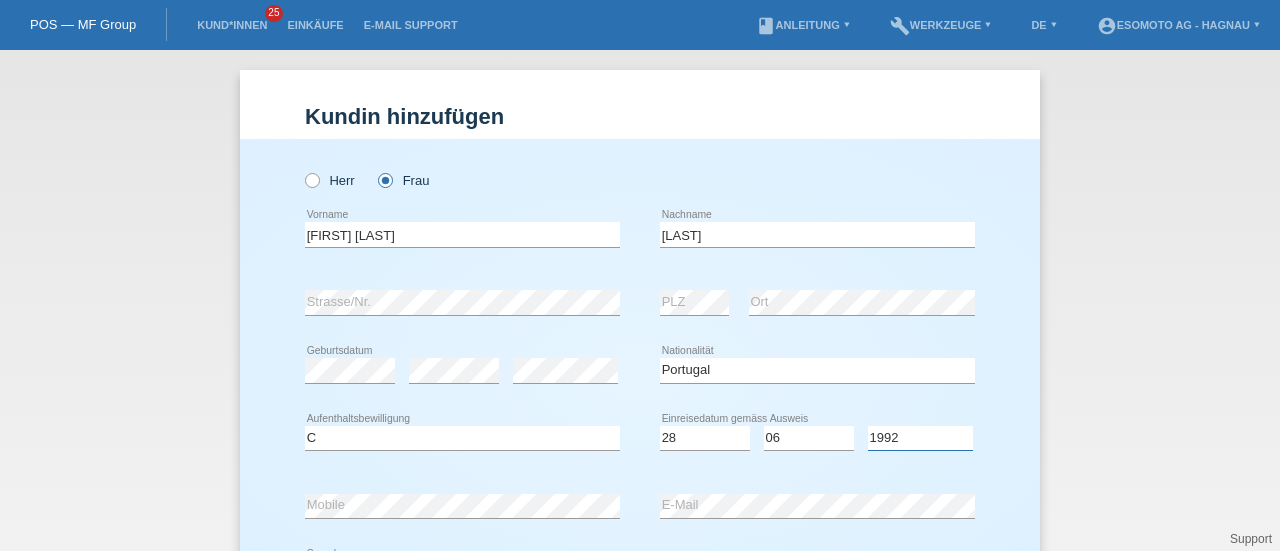 click on "Jahr
2025
2024
2023
2022
2021
2020
2019
2018
2017 2016 2015 2014 2013 2012 2011 2010 2009 2008 2007 2006 2005 2004 2003 2002 2001" at bounding box center [920, 438] 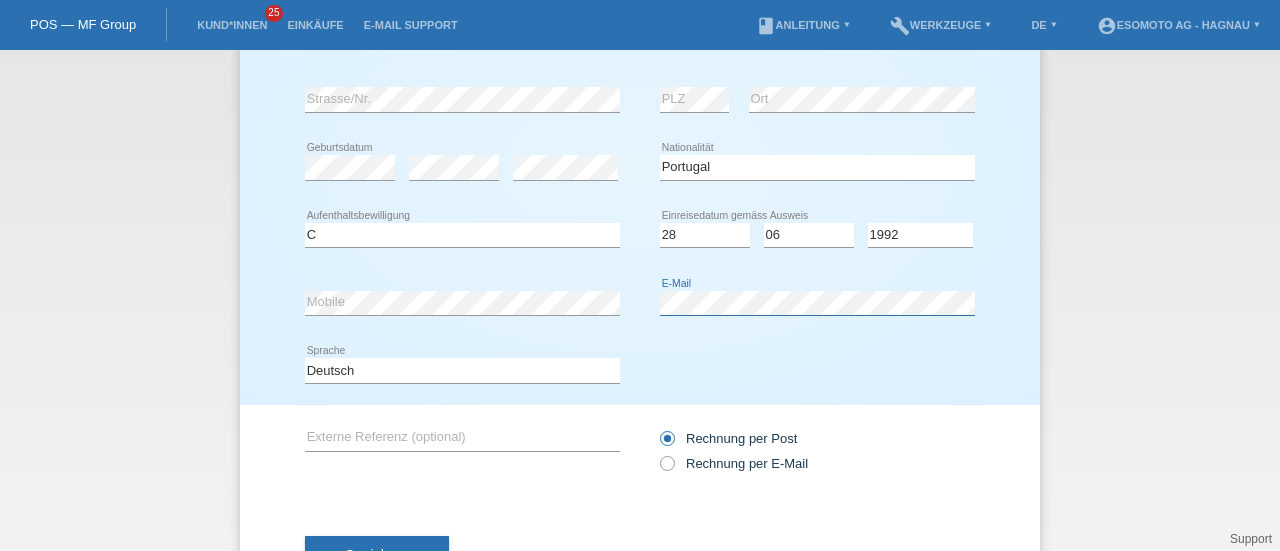 scroll, scrollTop: 283, scrollLeft: 0, axis: vertical 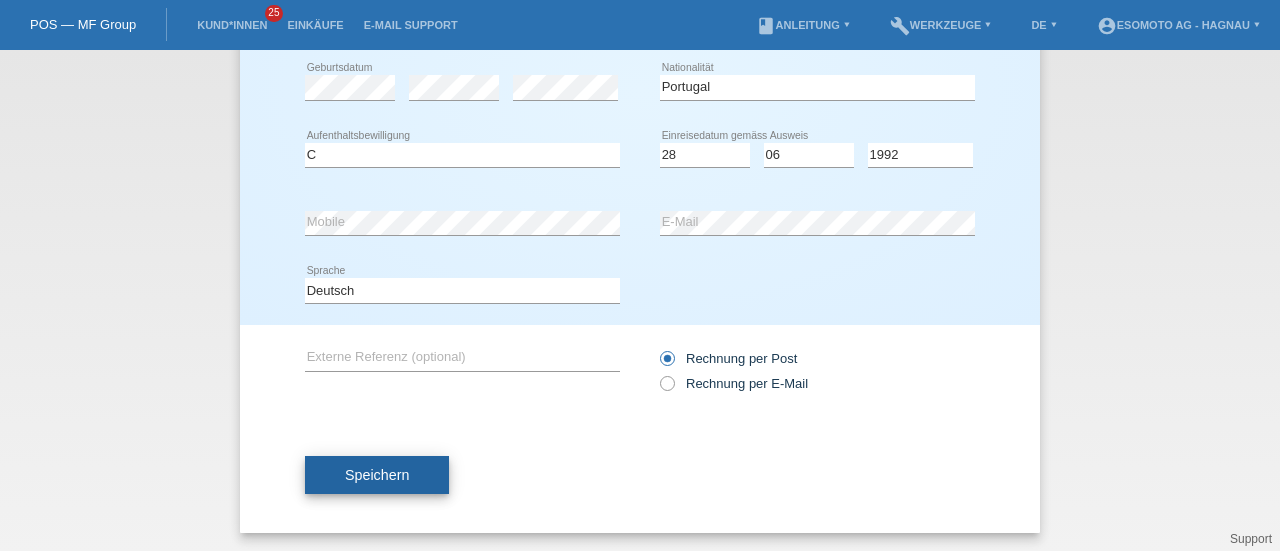 click on "Speichern" at bounding box center [377, 475] 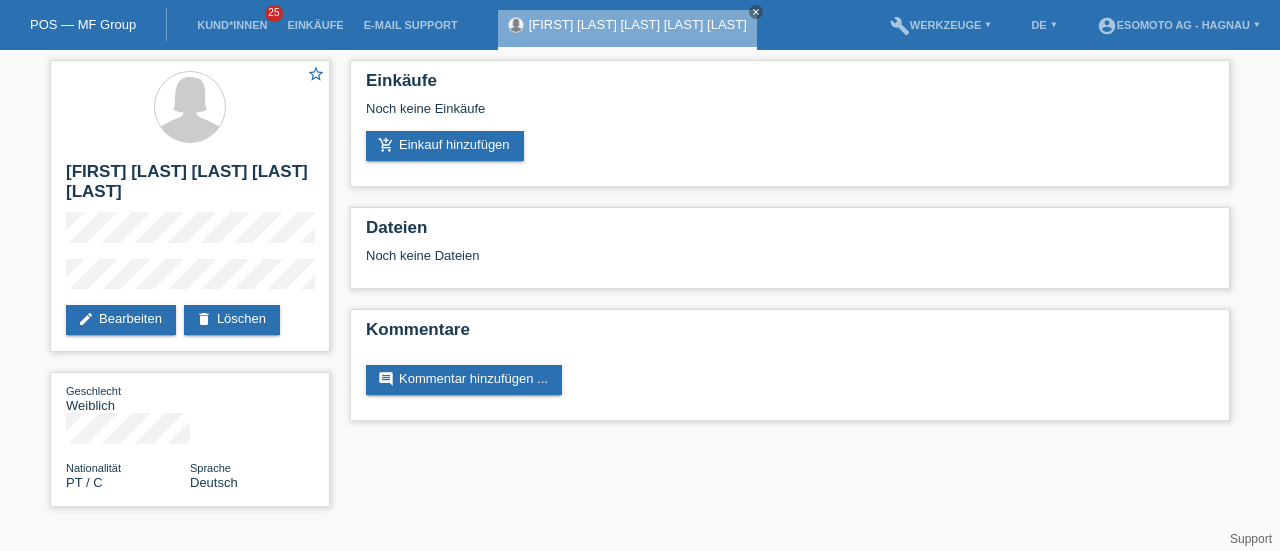 scroll, scrollTop: 0, scrollLeft: 0, axis: both 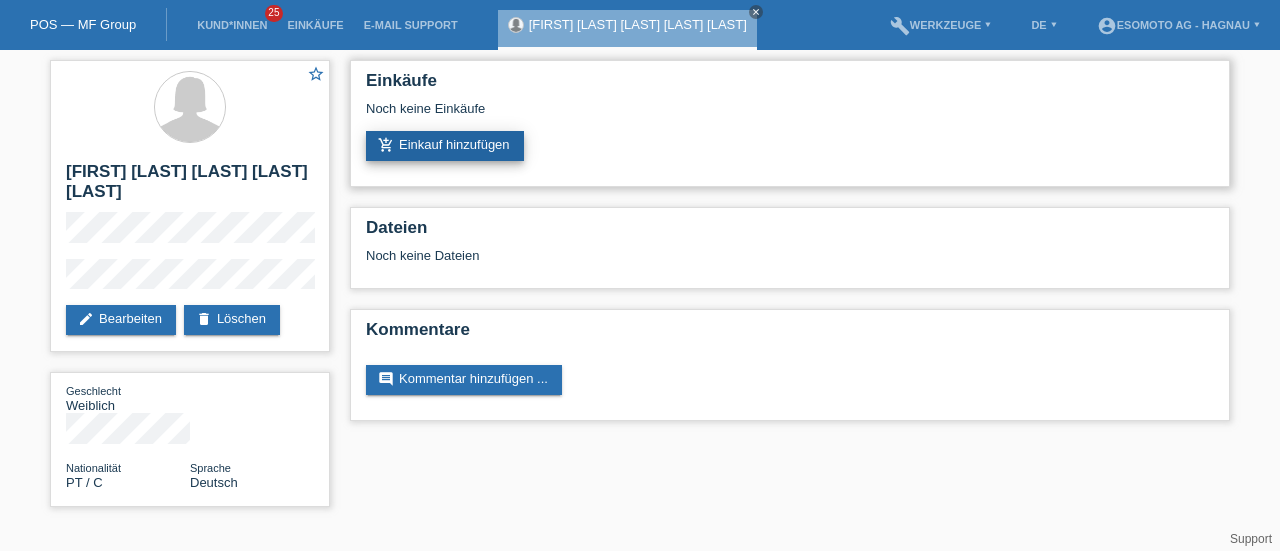 click on "add_shopping_cart  Einkauf hinzufügen" at bounding box center (445, 146) 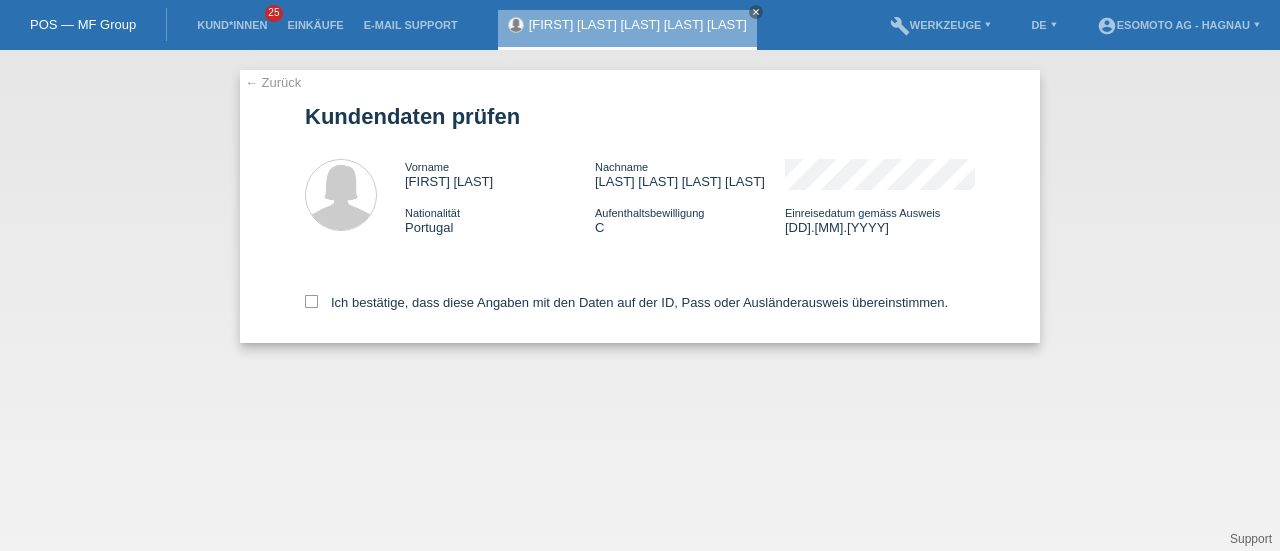 scroll, scrollTop: 0, scrollLeft: 0, axis: both 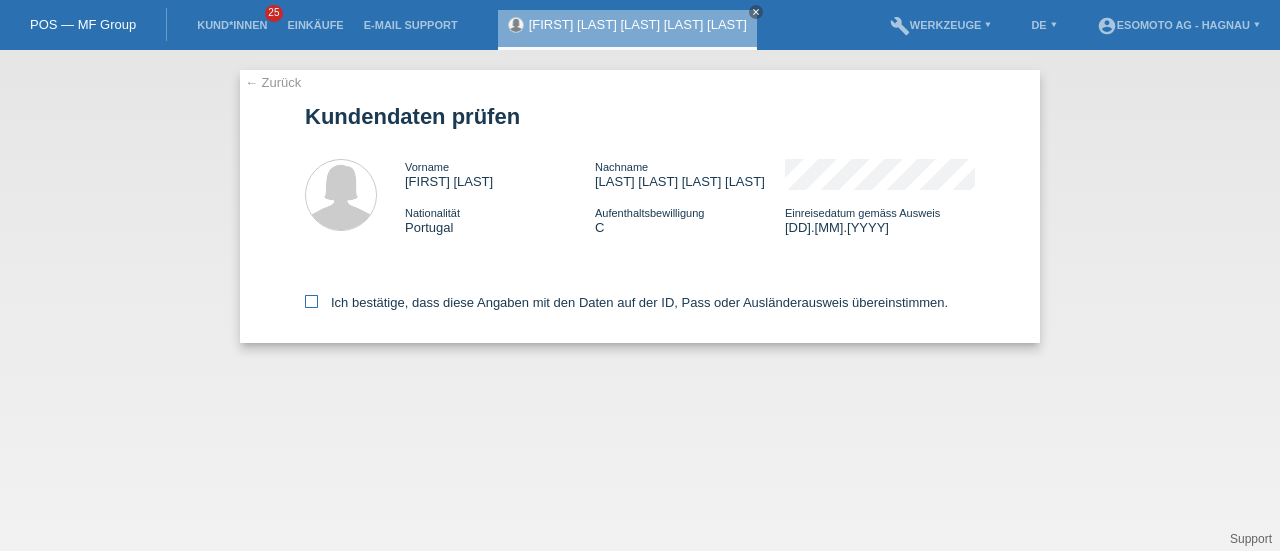 click at bounding box center [311, 301] 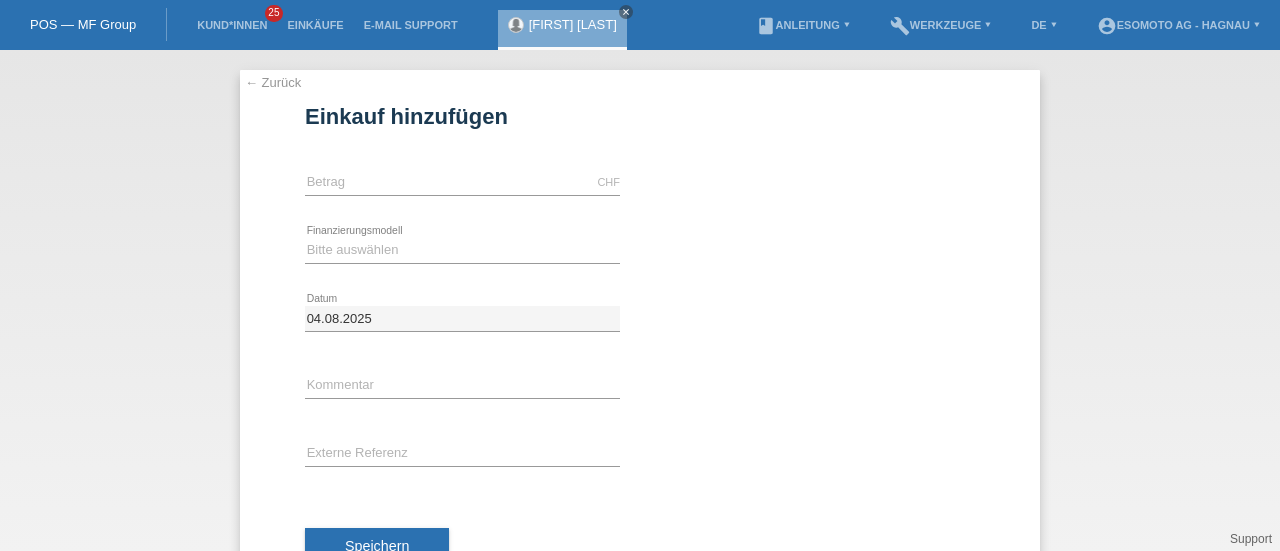 scroll, scrollTop: 0, scrollLeft: 0, axis: both 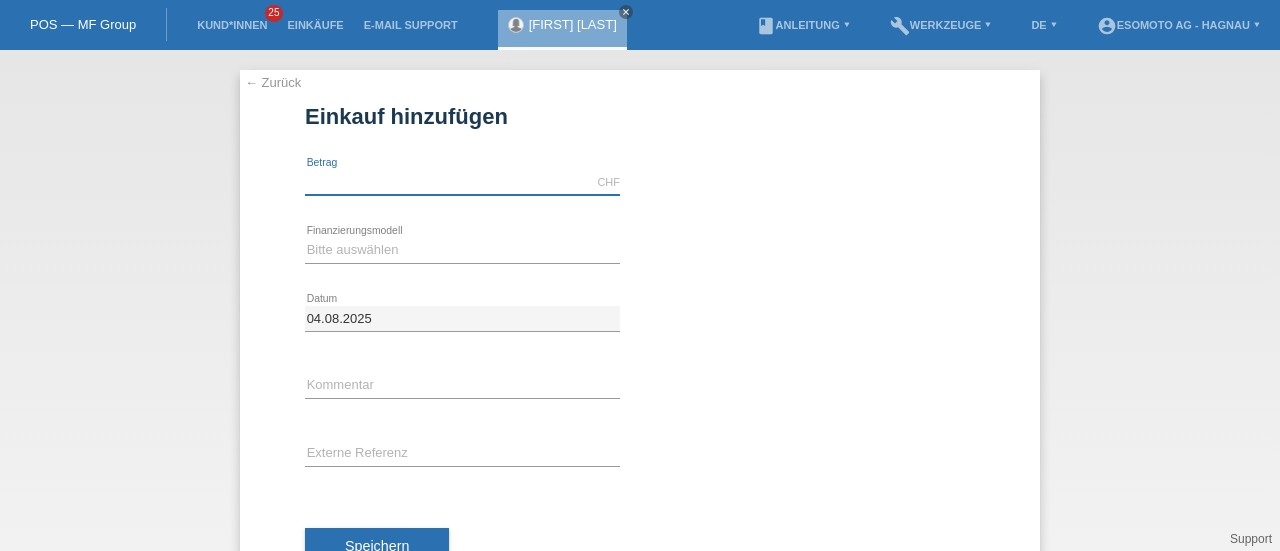 click at bounding box center (462, 182) 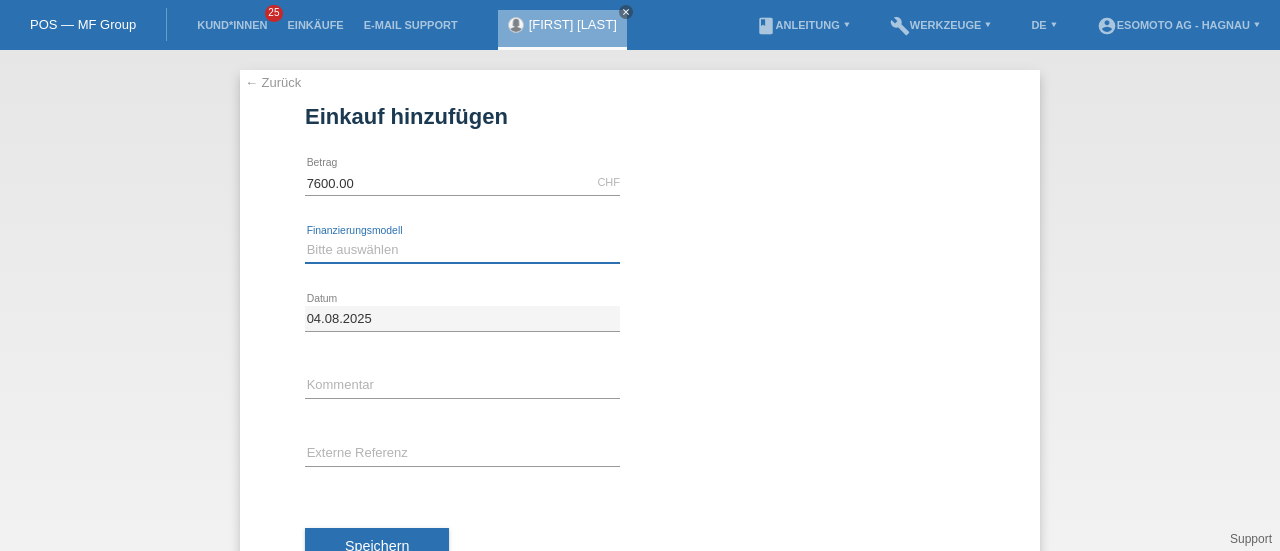 click on "Bitte auswählen
Fixe Raten
Kauf auf Rechnung mit Teilzahlungsoption" at bounding box center (462, 250) 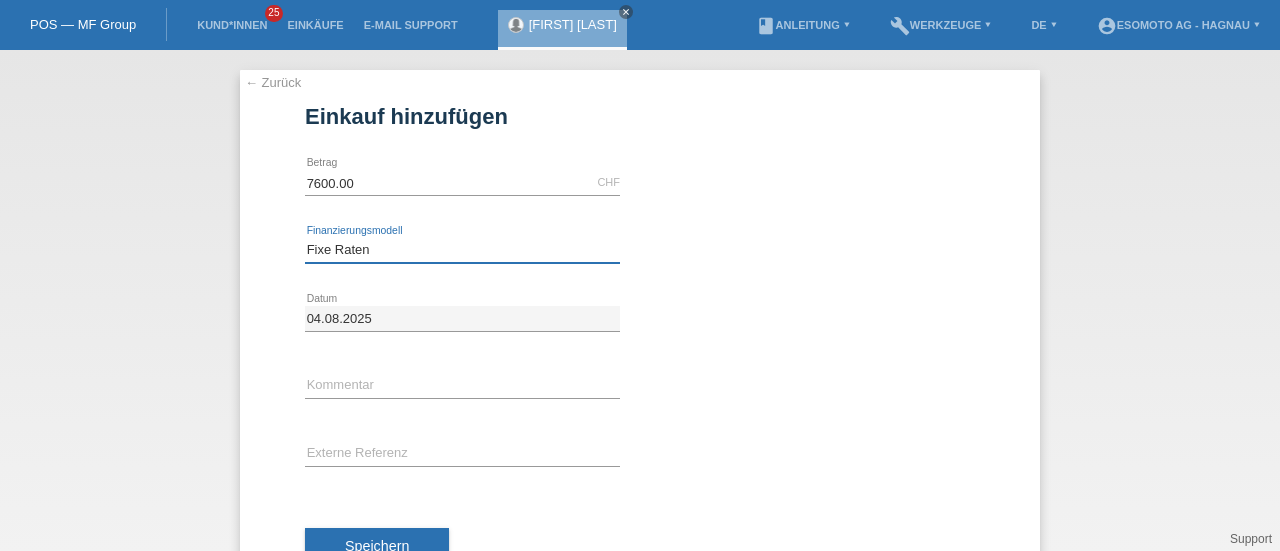 click on "Bitte auswählen
Fixe Raten
Kauf auf Rechnung mit Teilzahlungsoption" at bounding box center (462, 250) 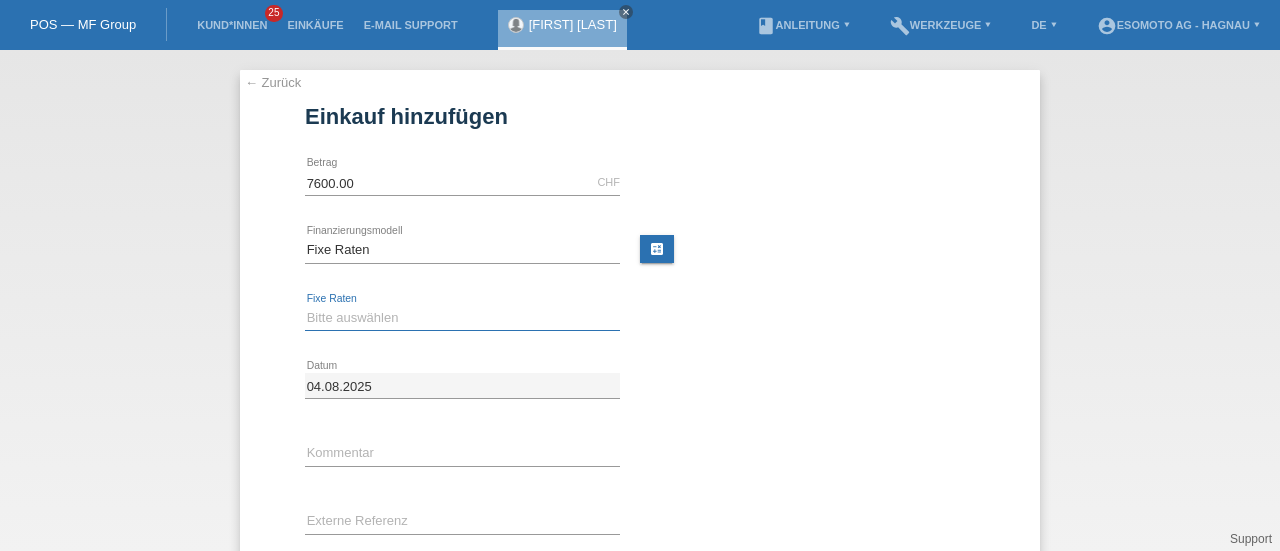 click on "Bitte auswählen
12 Raten
24 Raten
36 Raten
48 Raten" at bounding box center [462, 318] 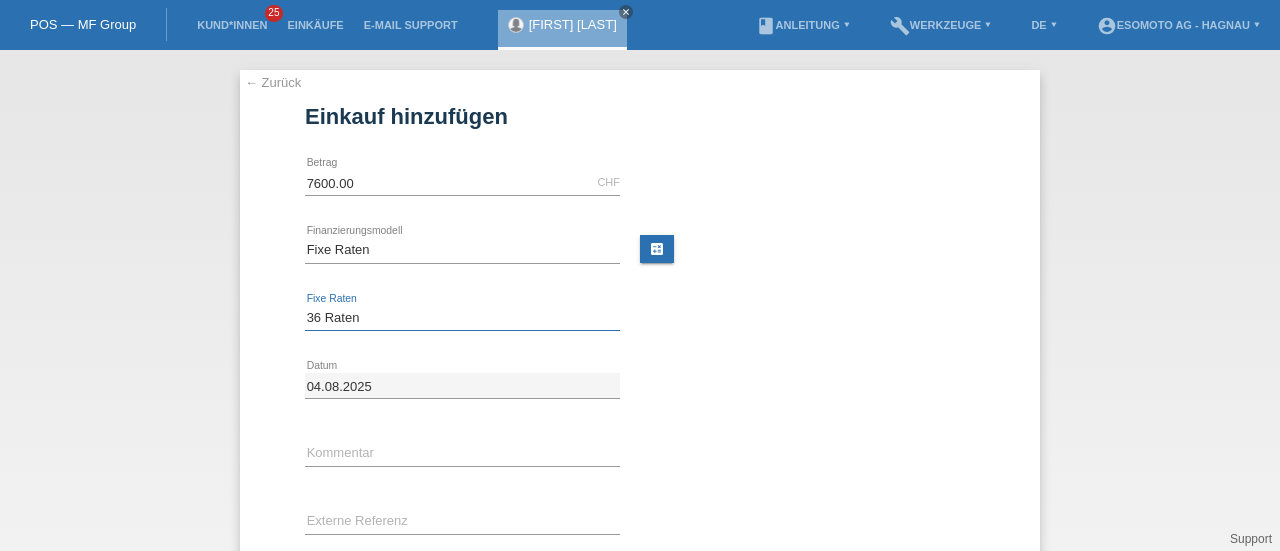 click on "Bitte auswählen
12 Raten
24 Raten
36 Raten
48 Raten" at bounding box center [462, 318] 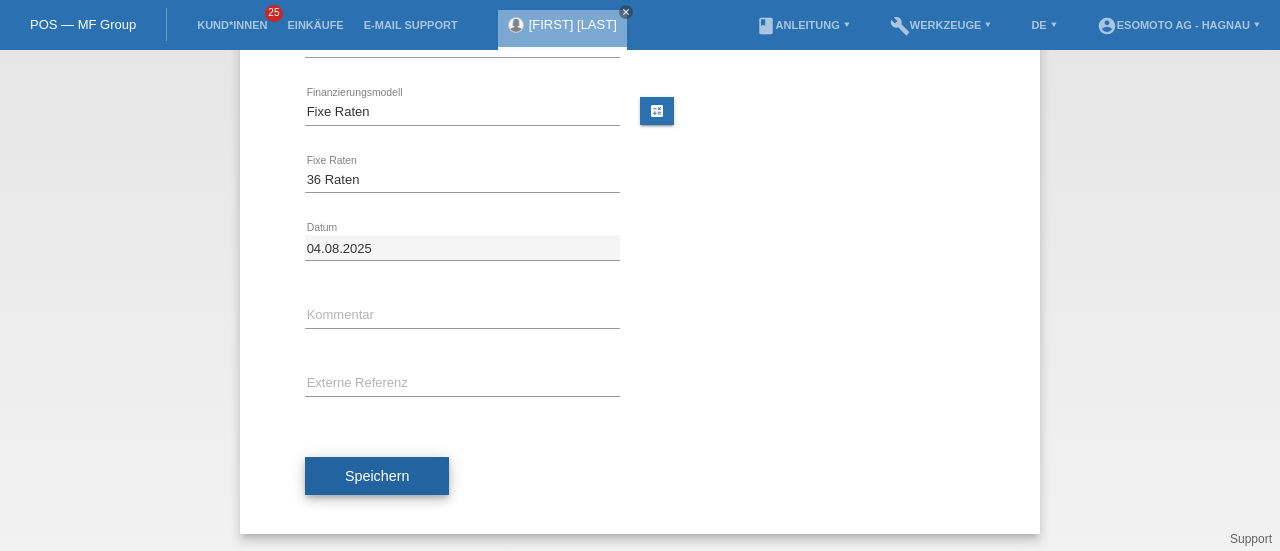 click on "Speichern" at bounding box center [377, 476] 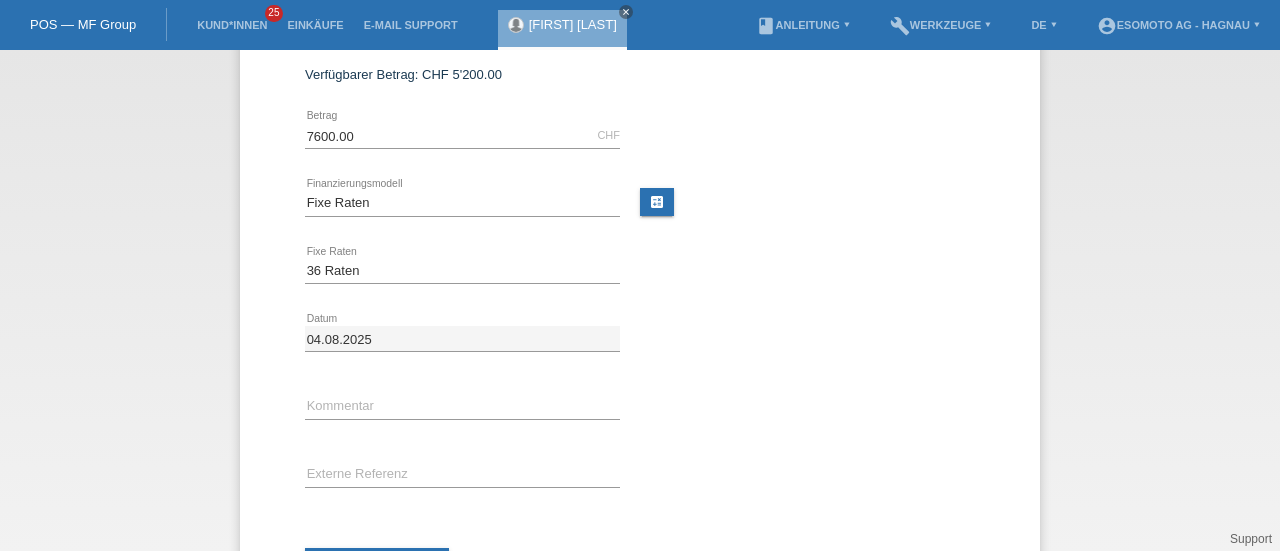 scroll, scrollTop: 0, scrollLeft: 0, axis: both 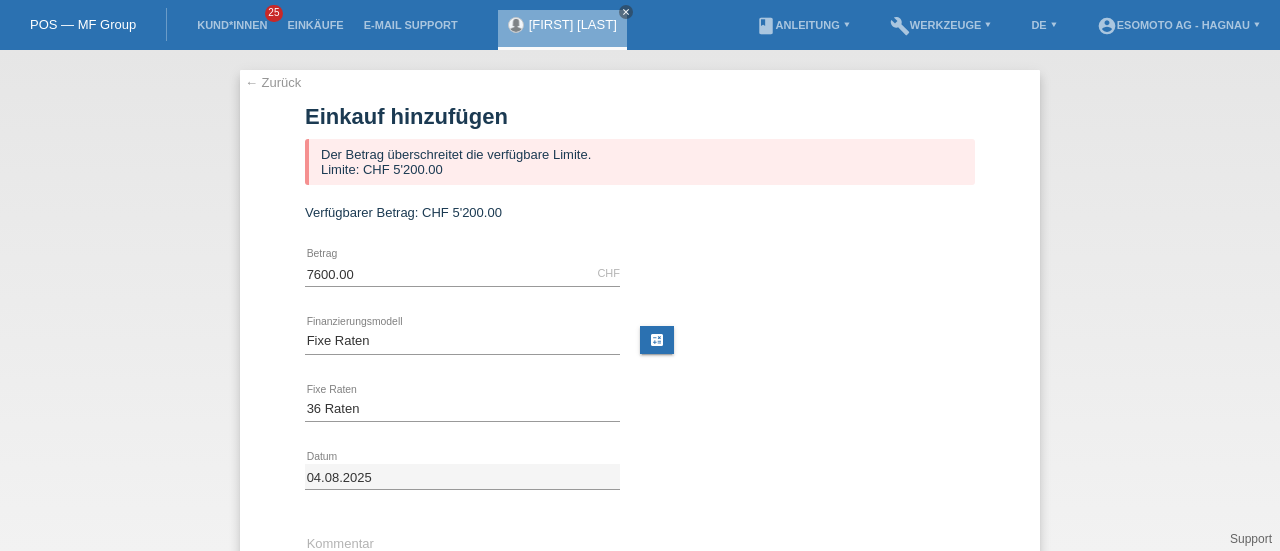 click on "← Zurück" at bounding box center (273, 82) 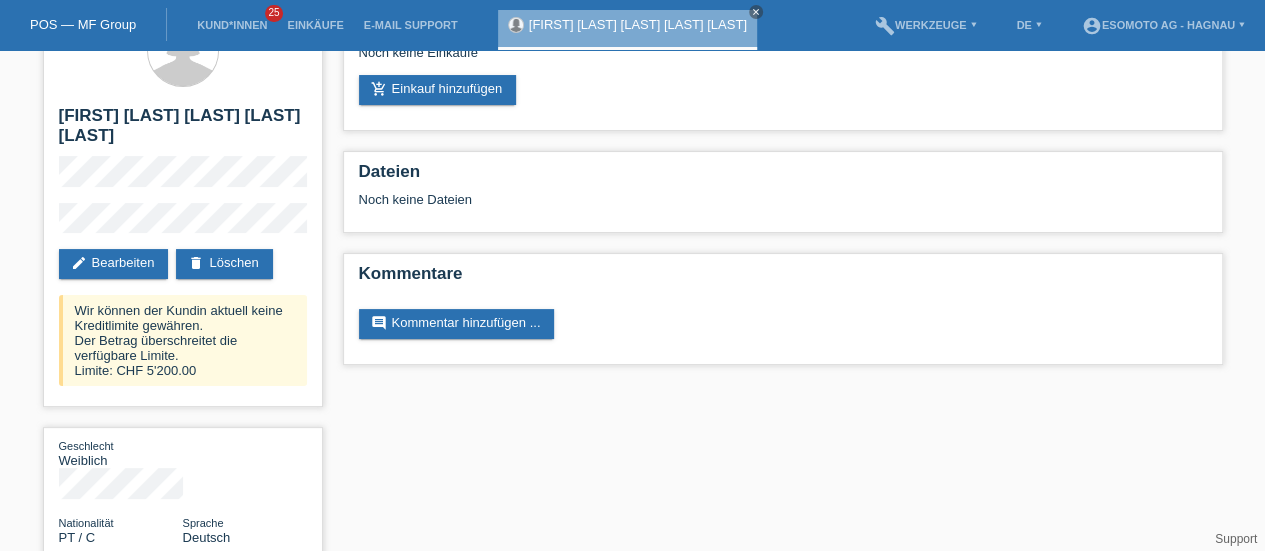 scroll, scrollTop: 58, scrollLeft: 0, axis: vertical 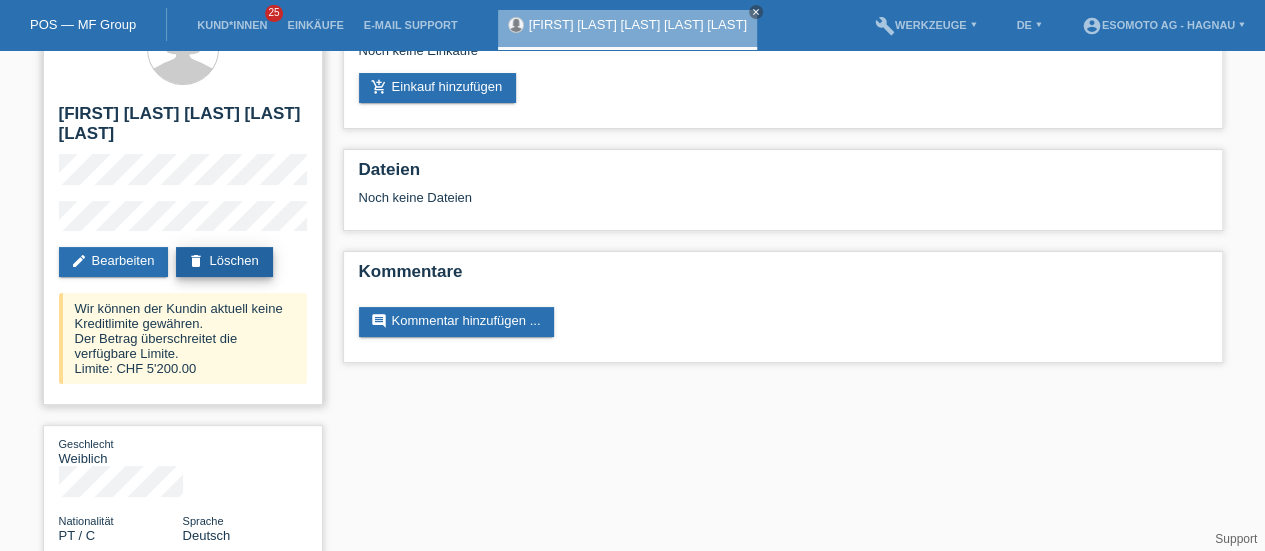 click on "delete  Löschen" at bounding box center (224, 262) 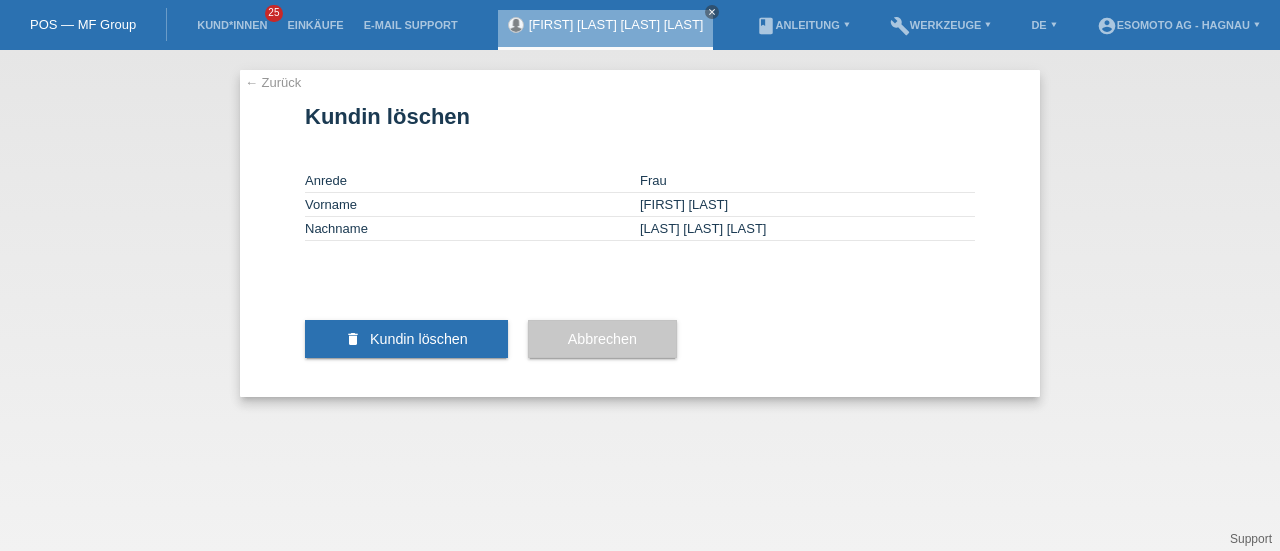 scroll, scrollTop: 0, scrollLeft: 0, axis: both 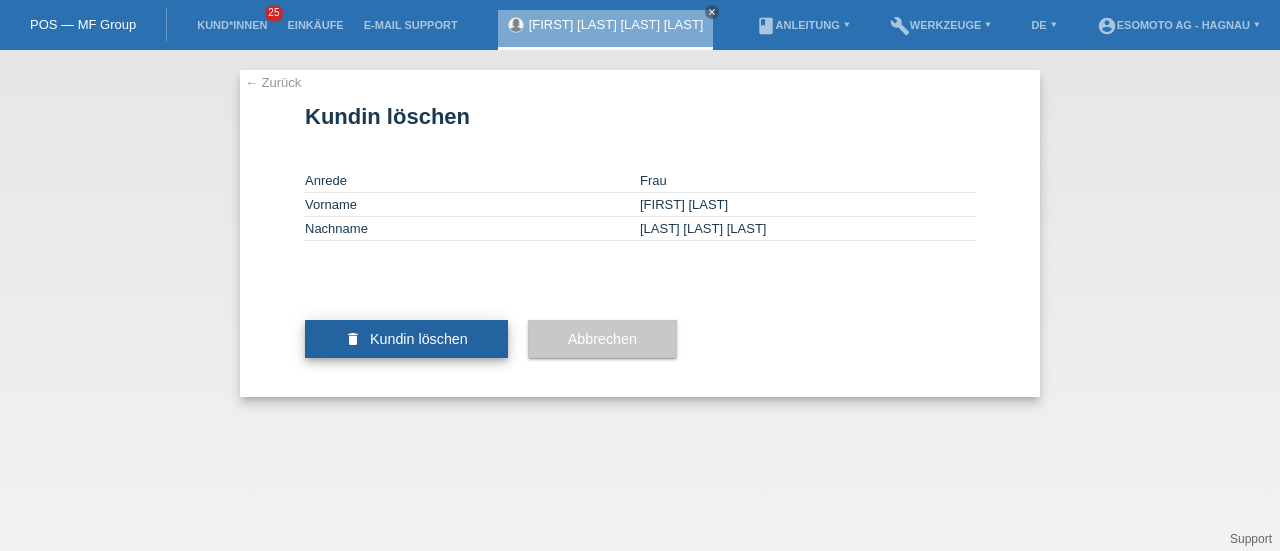 click on "Kundin löschen" at bounding box center [419, 339] 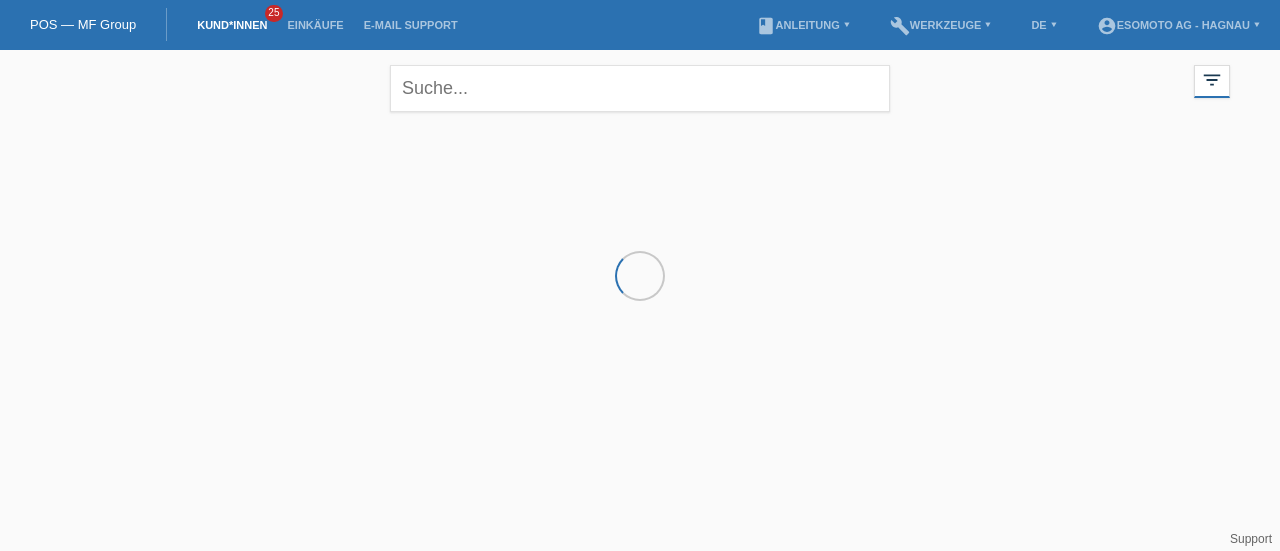 scroll, scrollTop: 0, scrollLeft: 0, axis: both 